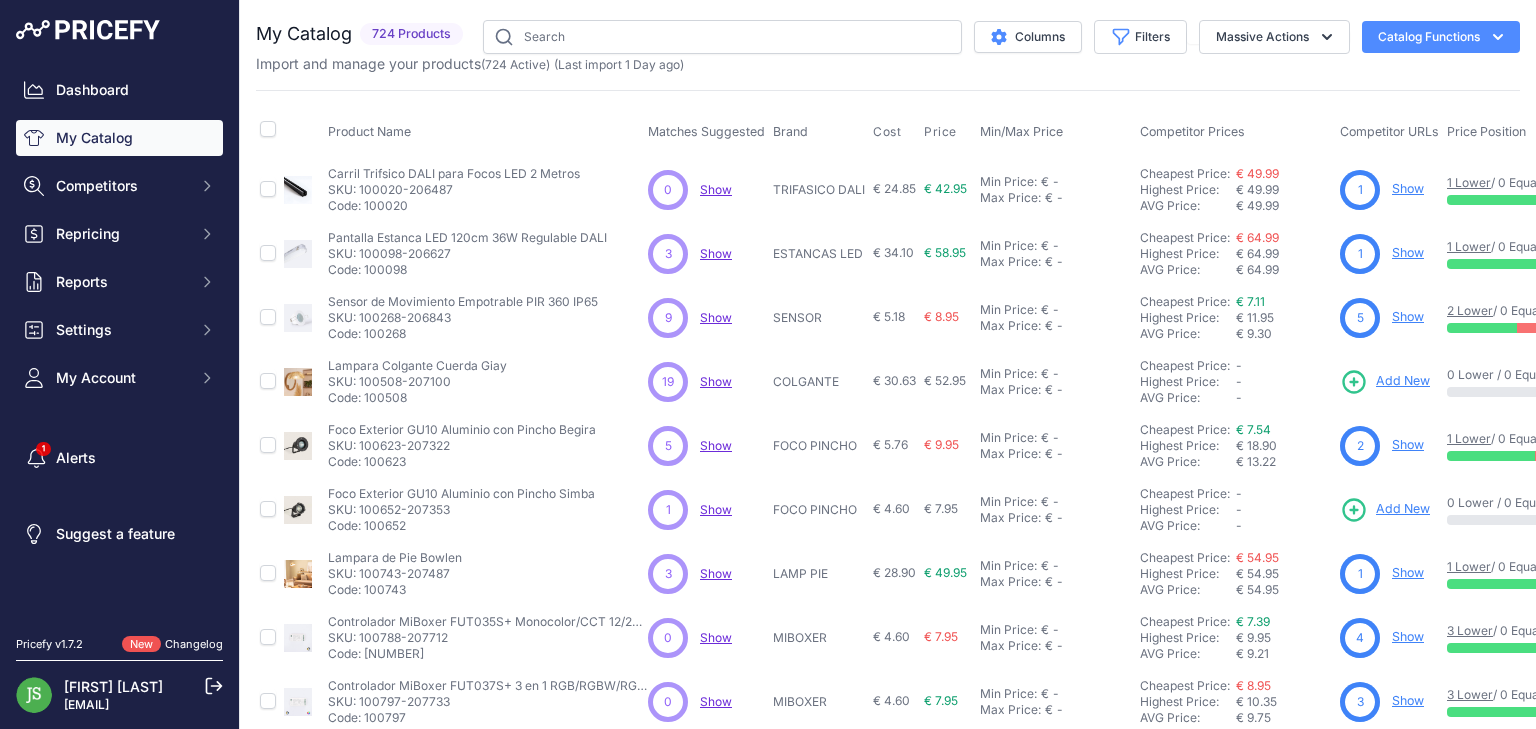 scroll, scrollTop: 0, scrollLeft: 0, axis: both 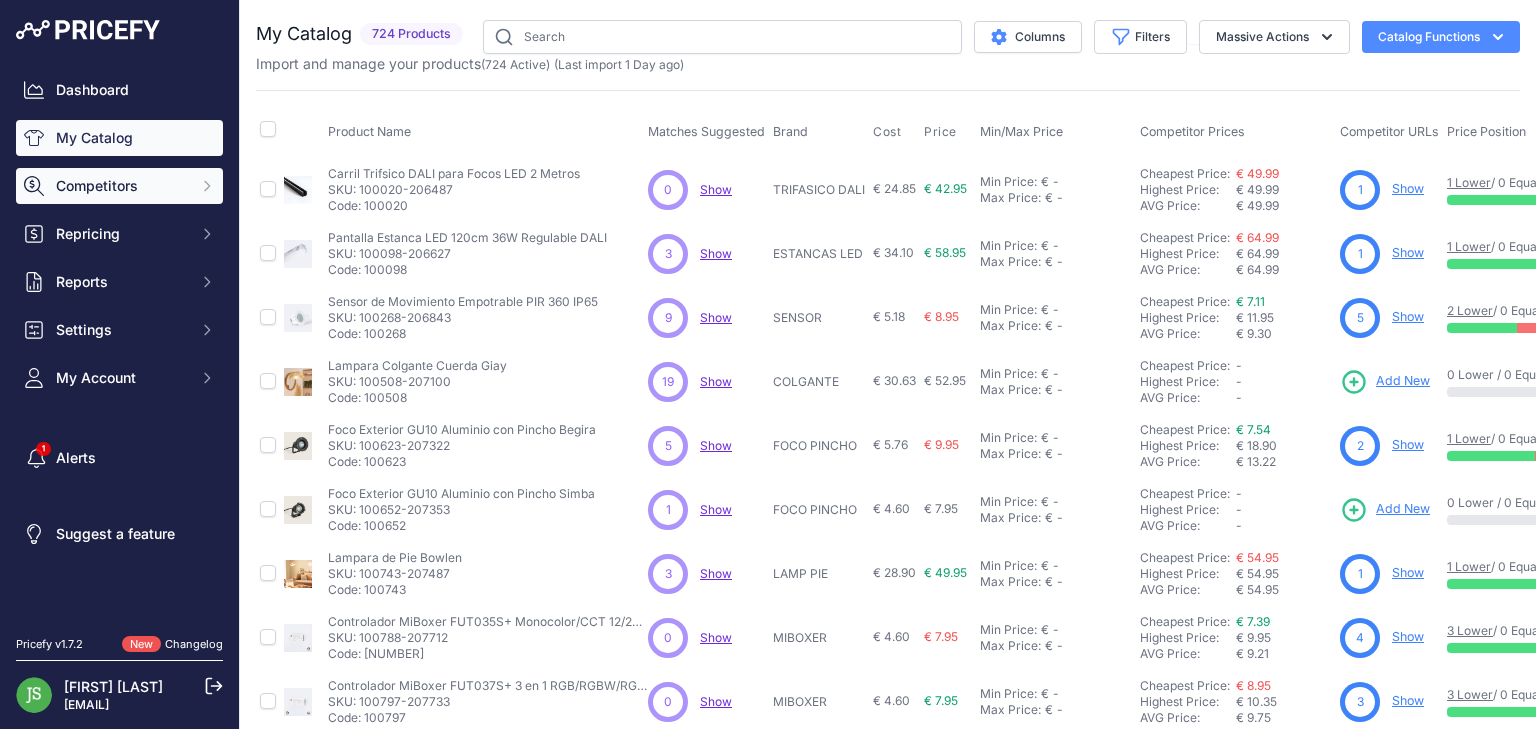click on "Competitors" at bounding box center (121, 186) 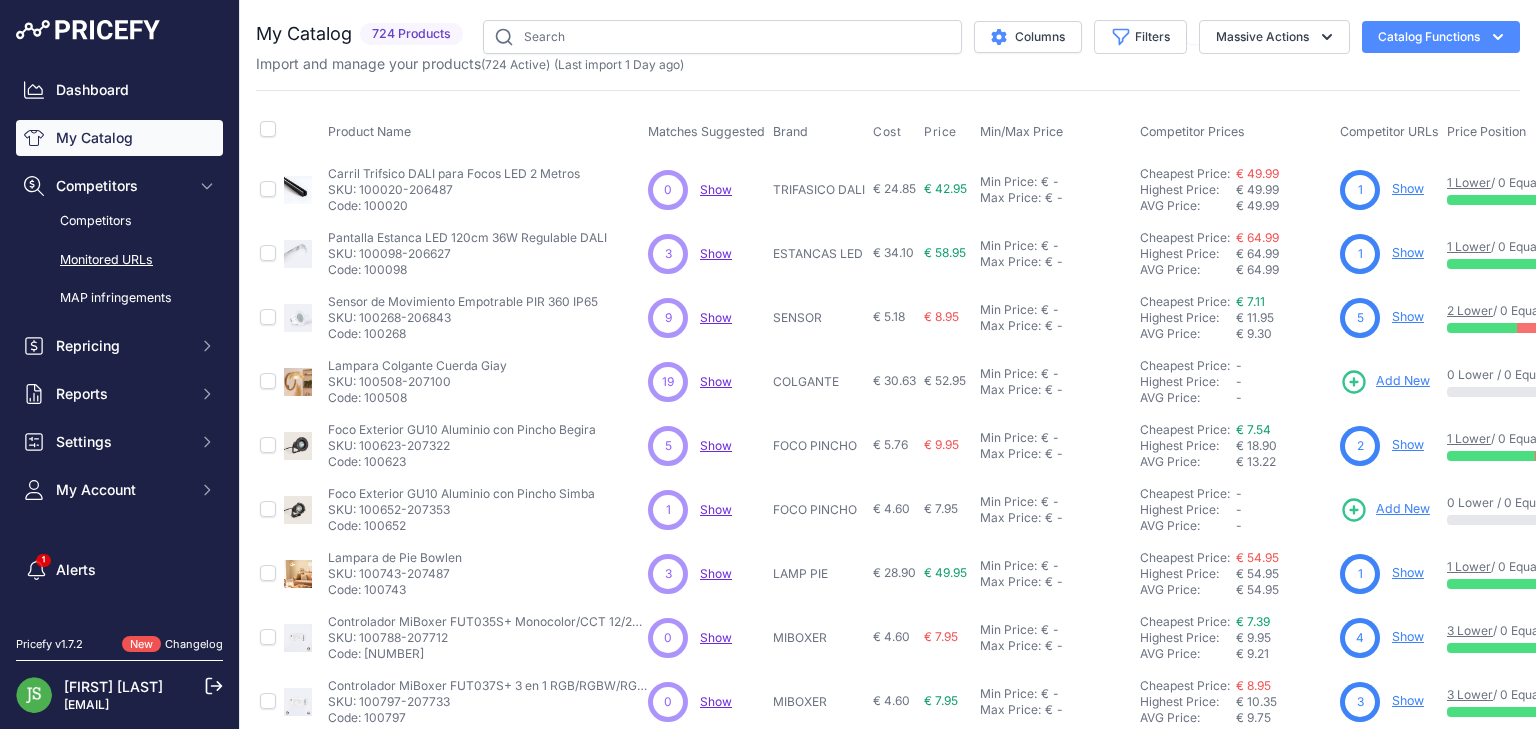 click on "Monitored URLs" at bounding box center (119, 260) 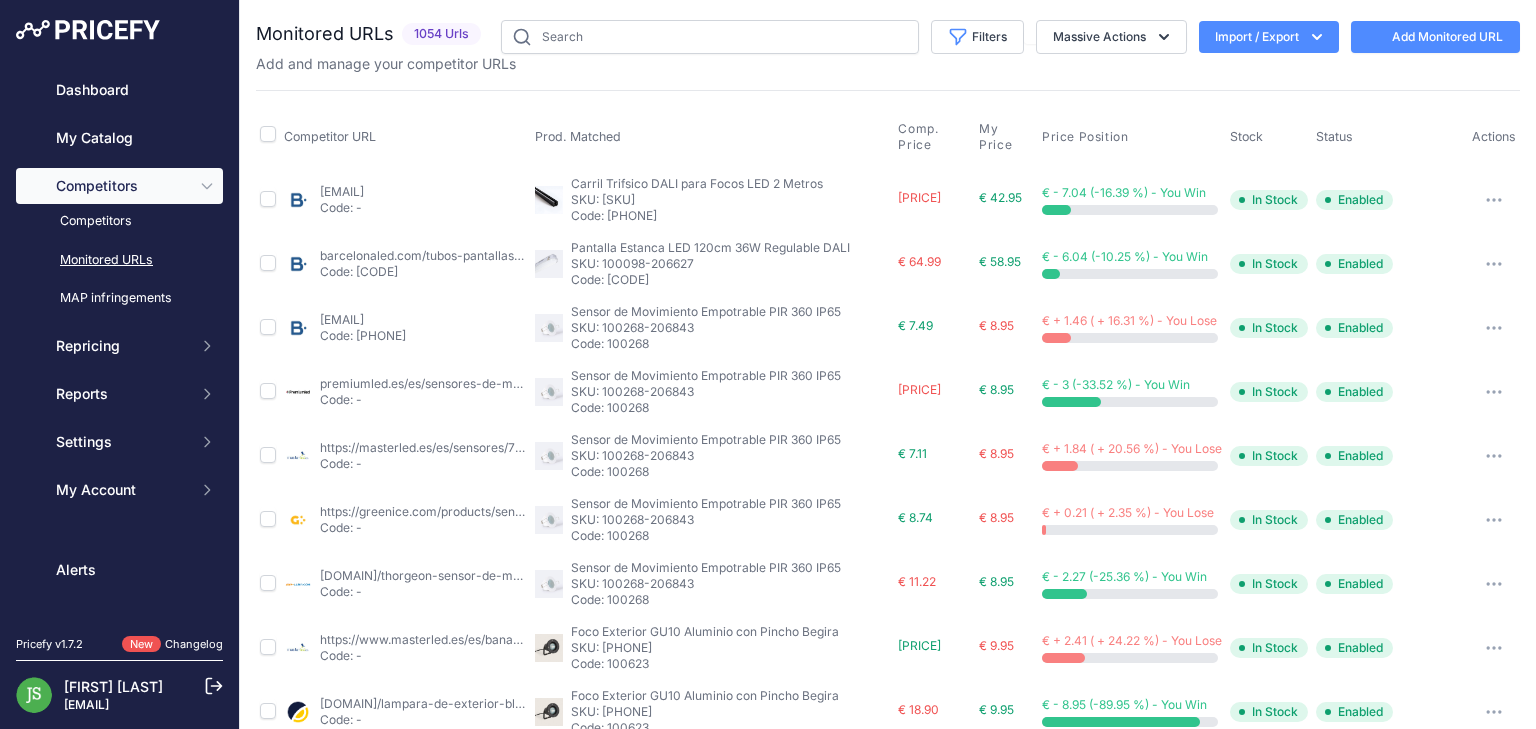 scroll, scrollTop: 0, scrollLeft: 0, axis: both 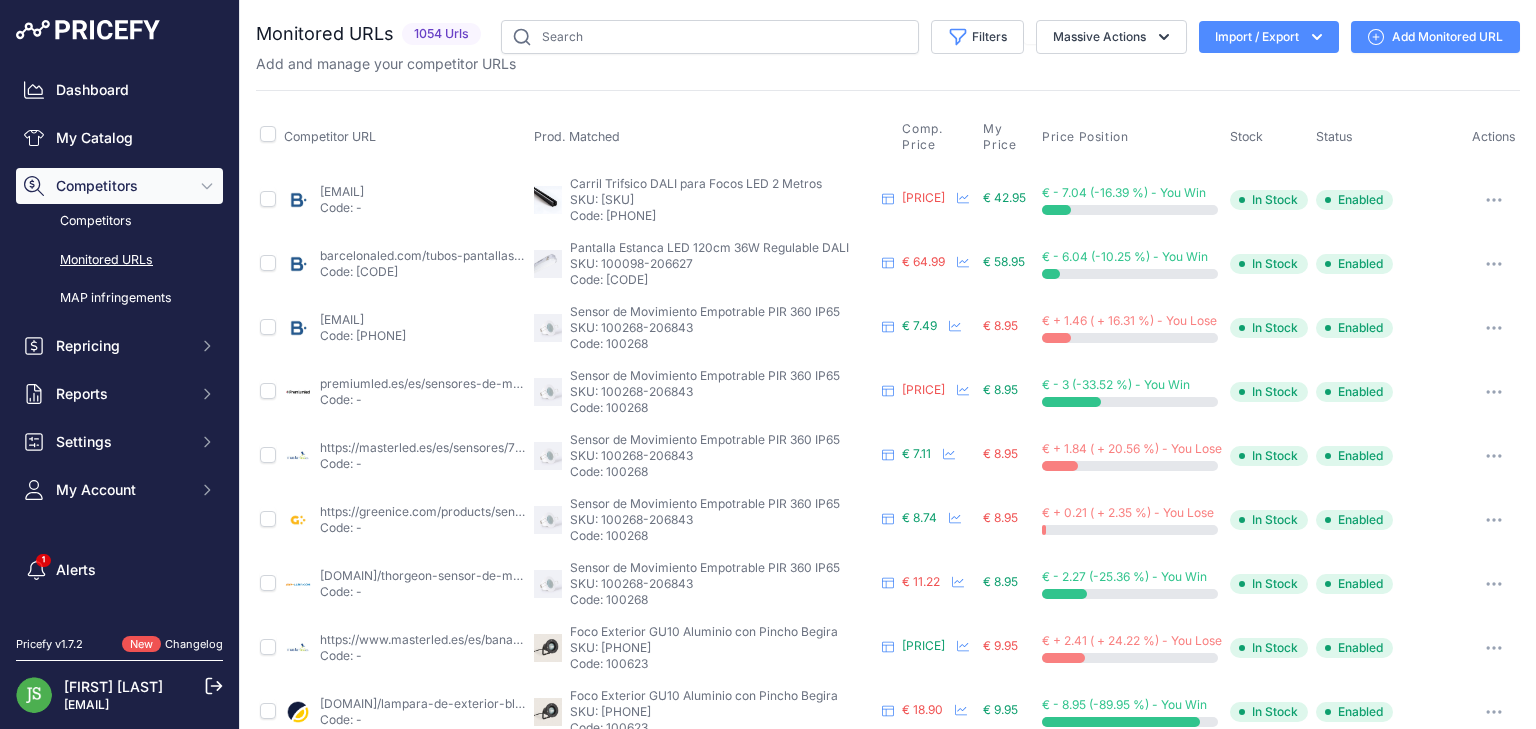 drag, startPoint x: 421, startPoint y: 32, endPoint x: 477, endPoint y: 36, distance: 56.142673 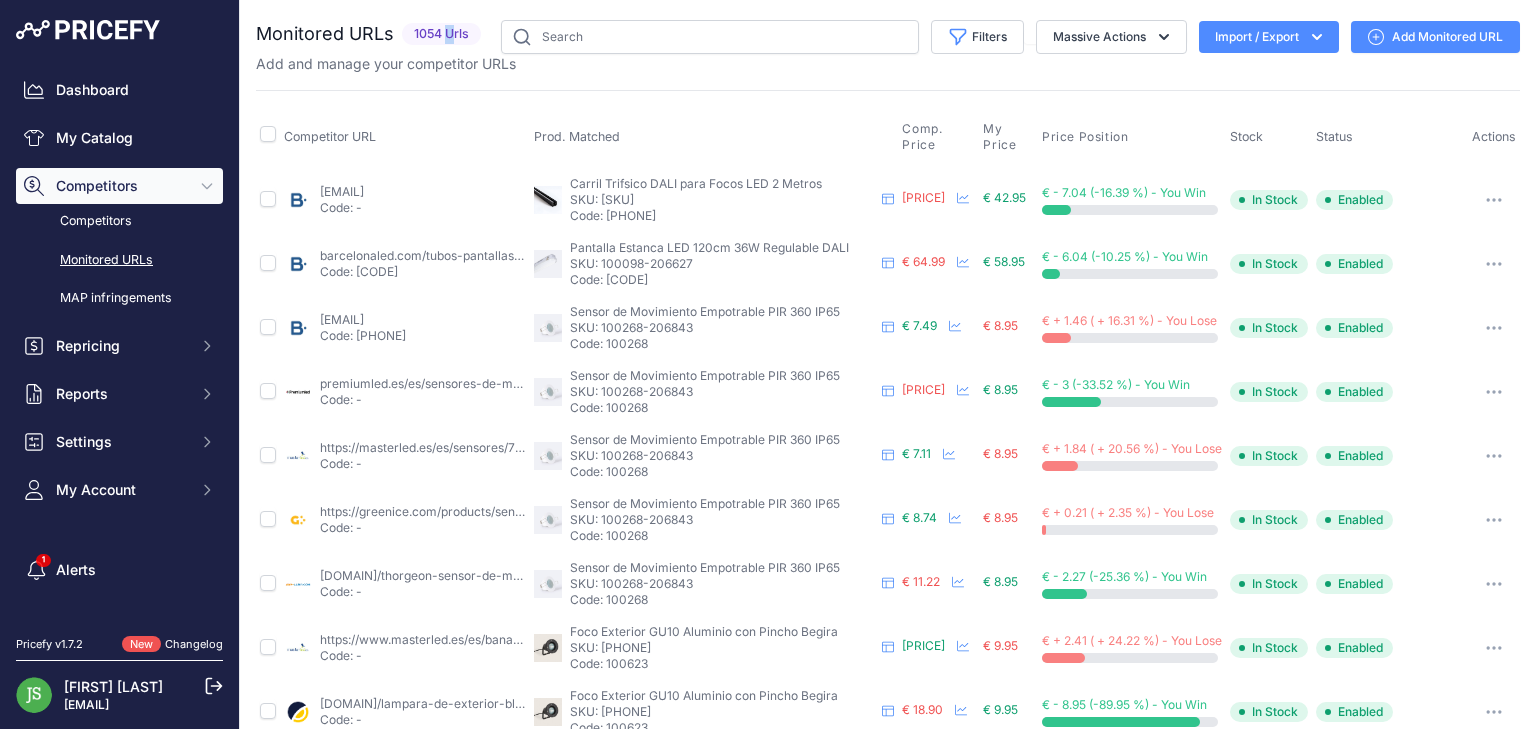 click on "1054
Urls" at bounding box center [441, 34] 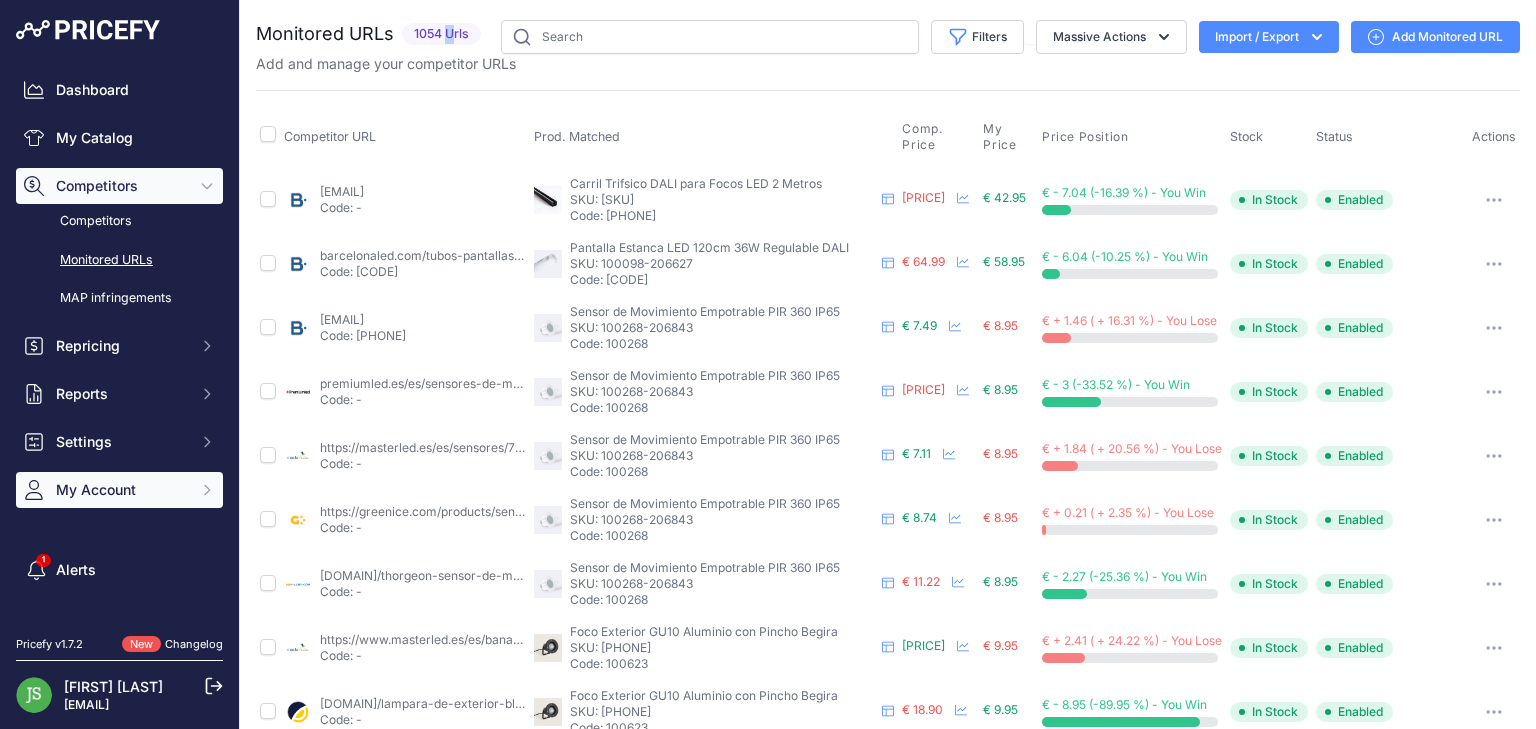 click on "My Account" at bounding box center [121, 346] 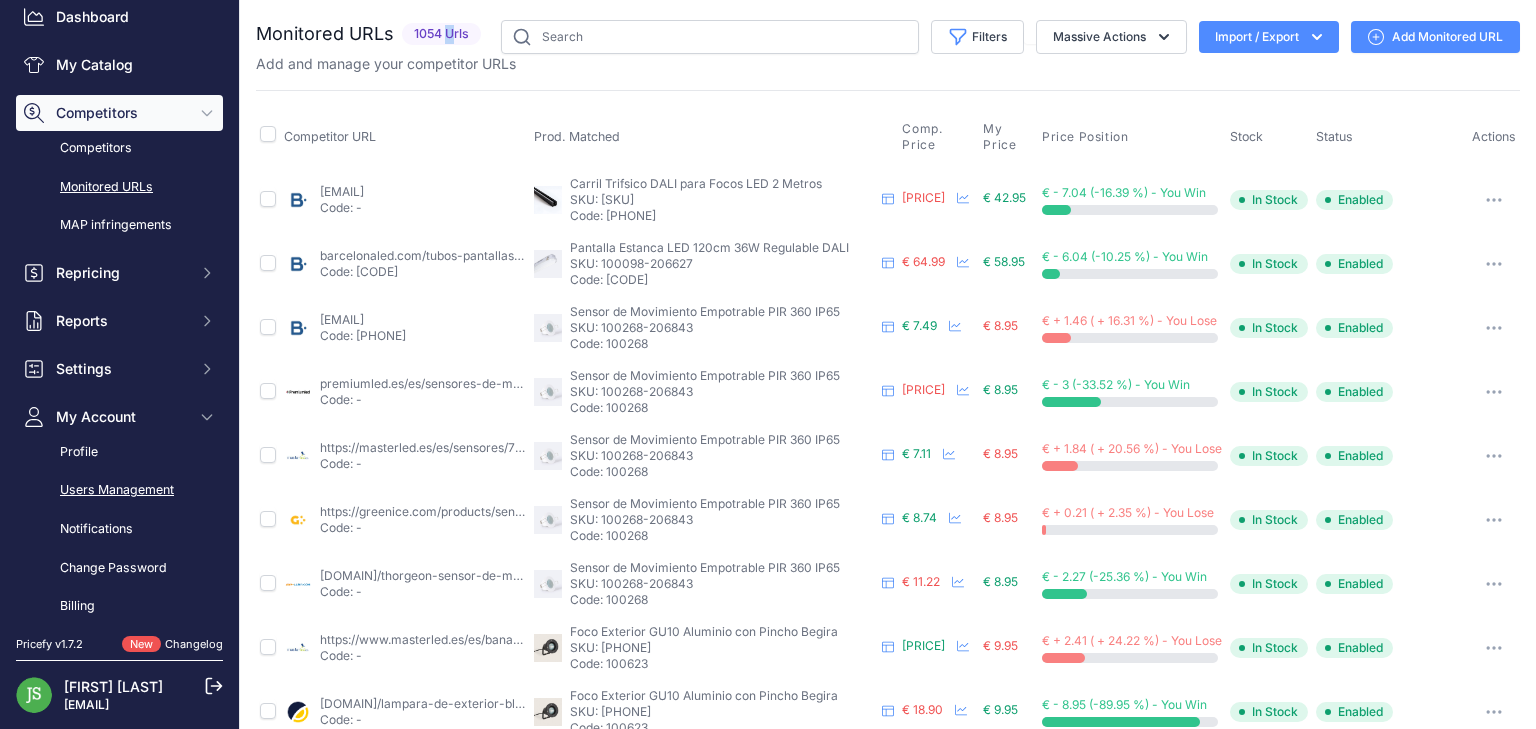 scroll, scrollTop: 0, scrollLeft: 0, axis: both 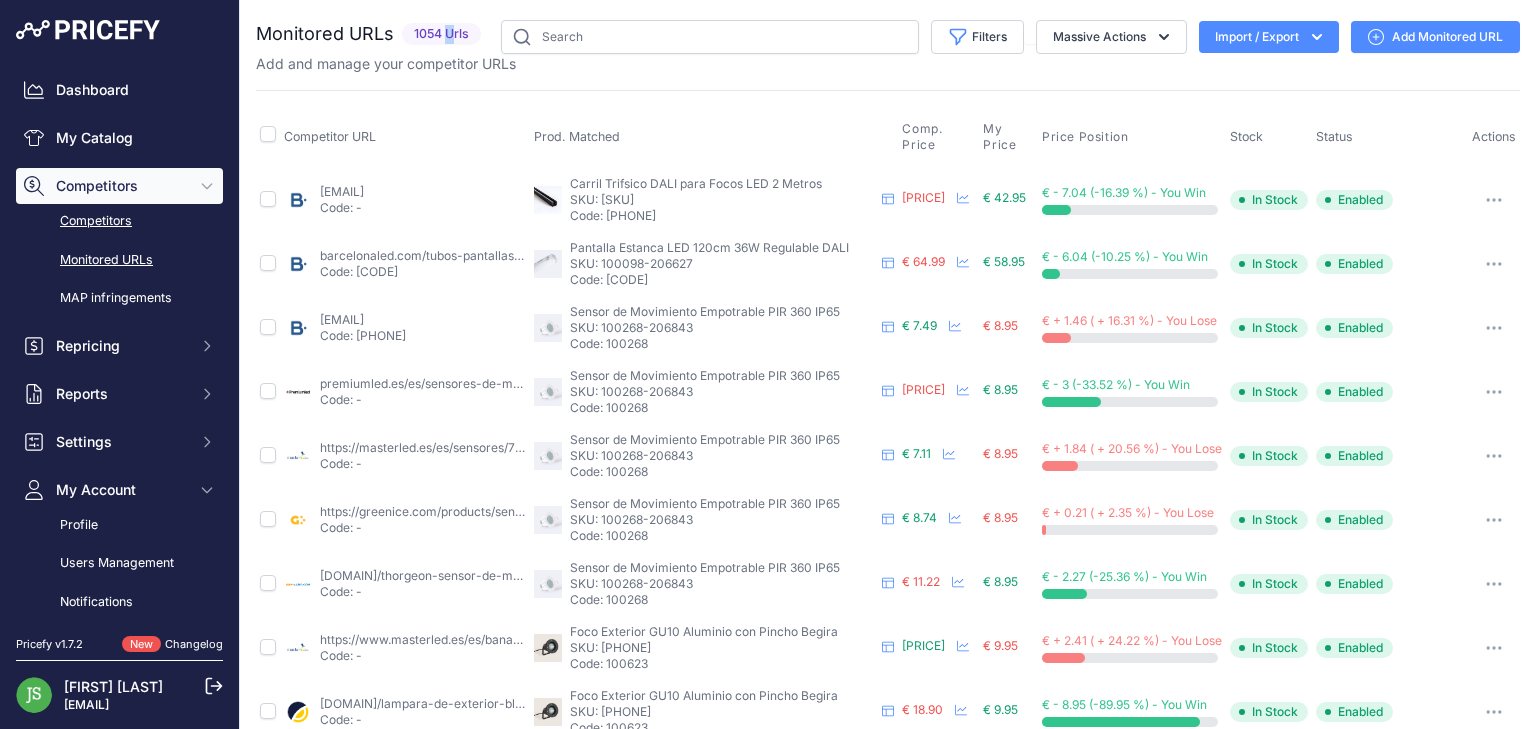 click on "Competitors" at bounding box center [119, 221] 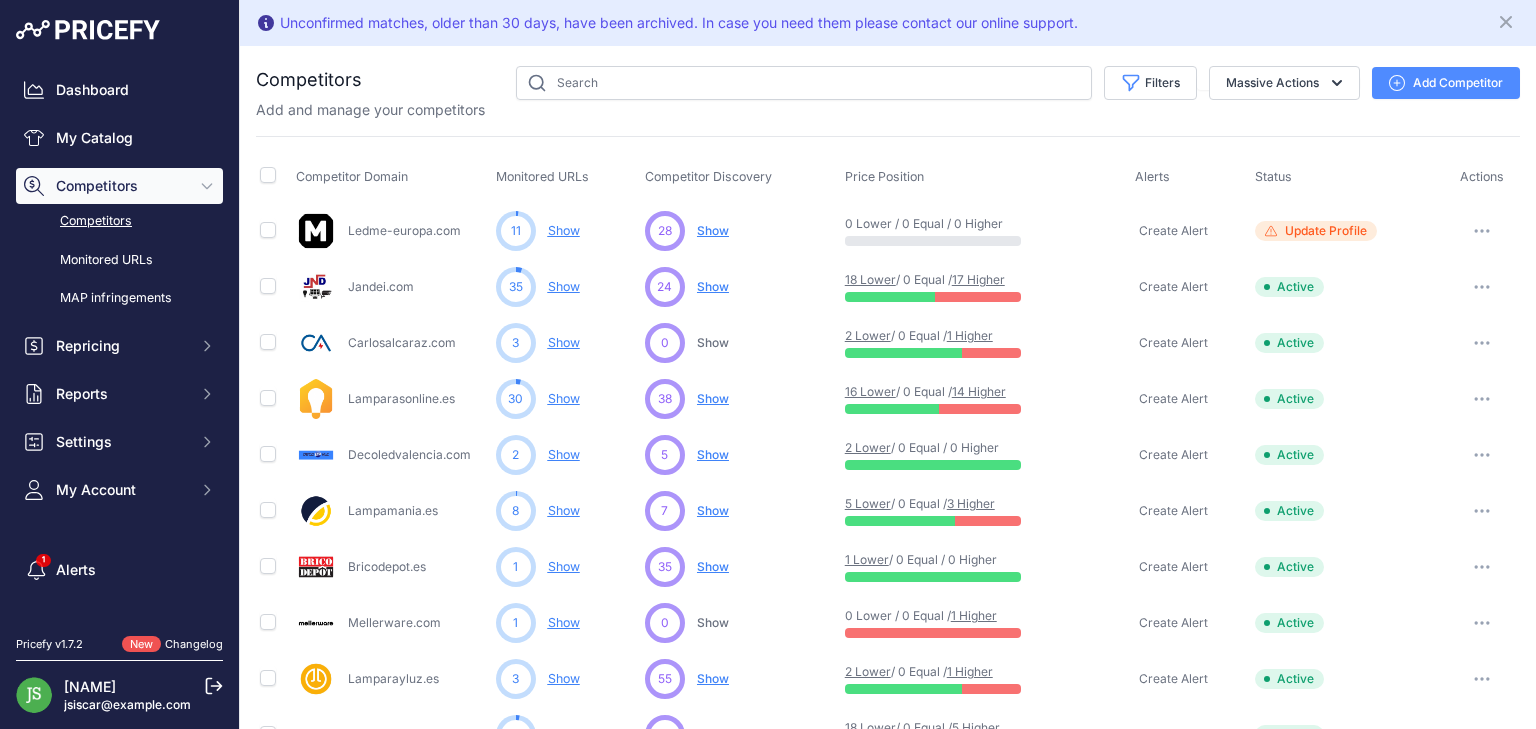 scroll, scrollTop: 0, scrollLeft: 0, axis: both 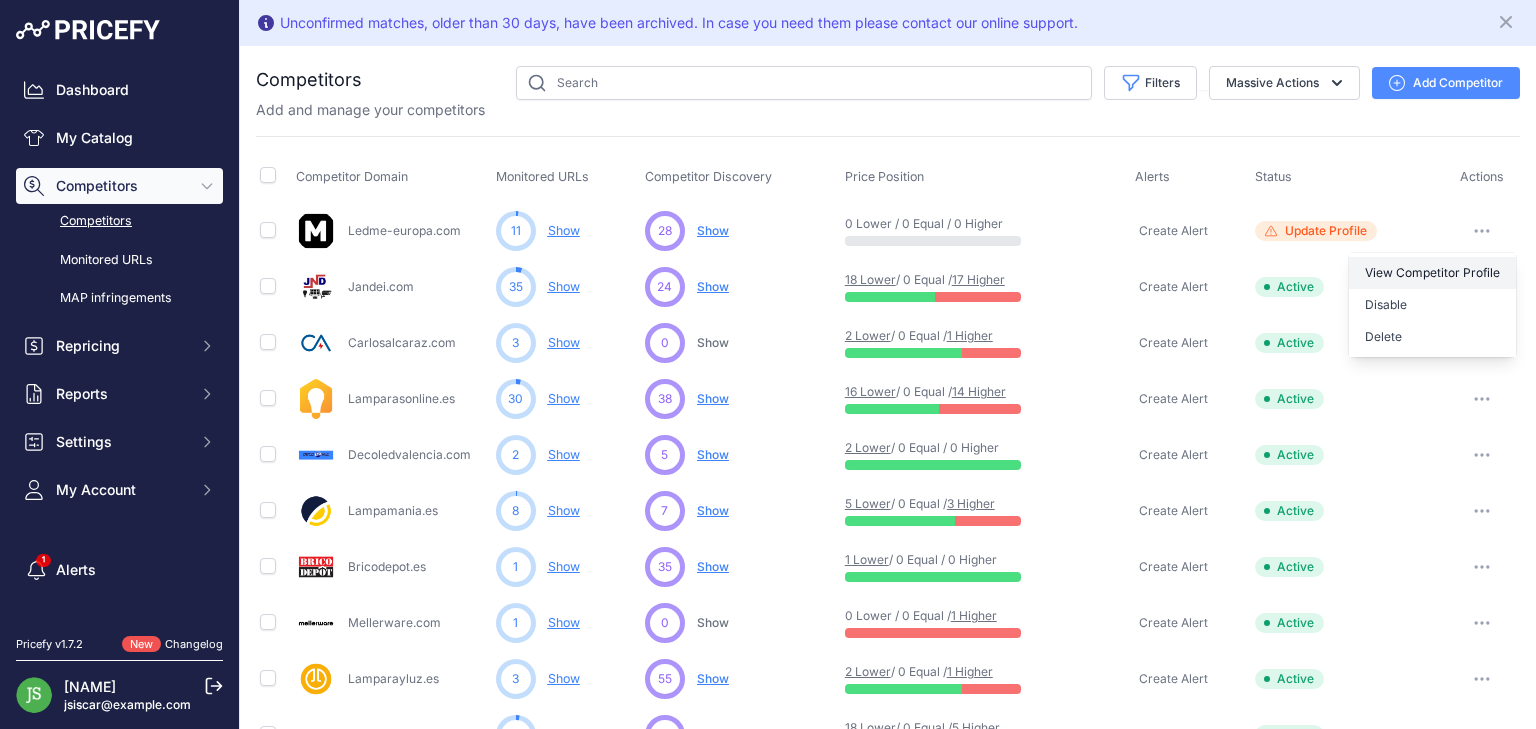 click on "View Competitor Profile" at bounding box center [1432, 273] 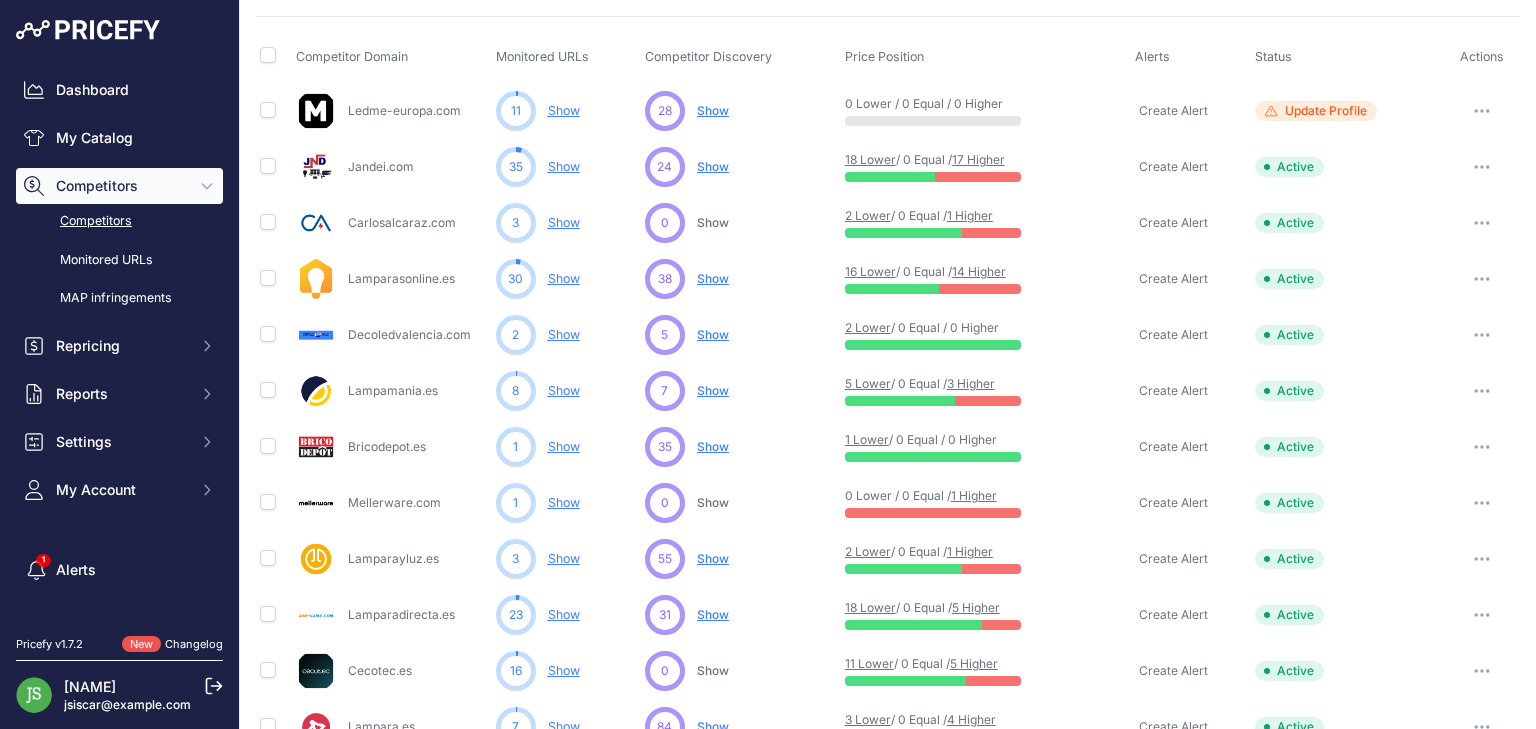 scroll, scrollTop: 0, scrollLeft: 0, axis: both 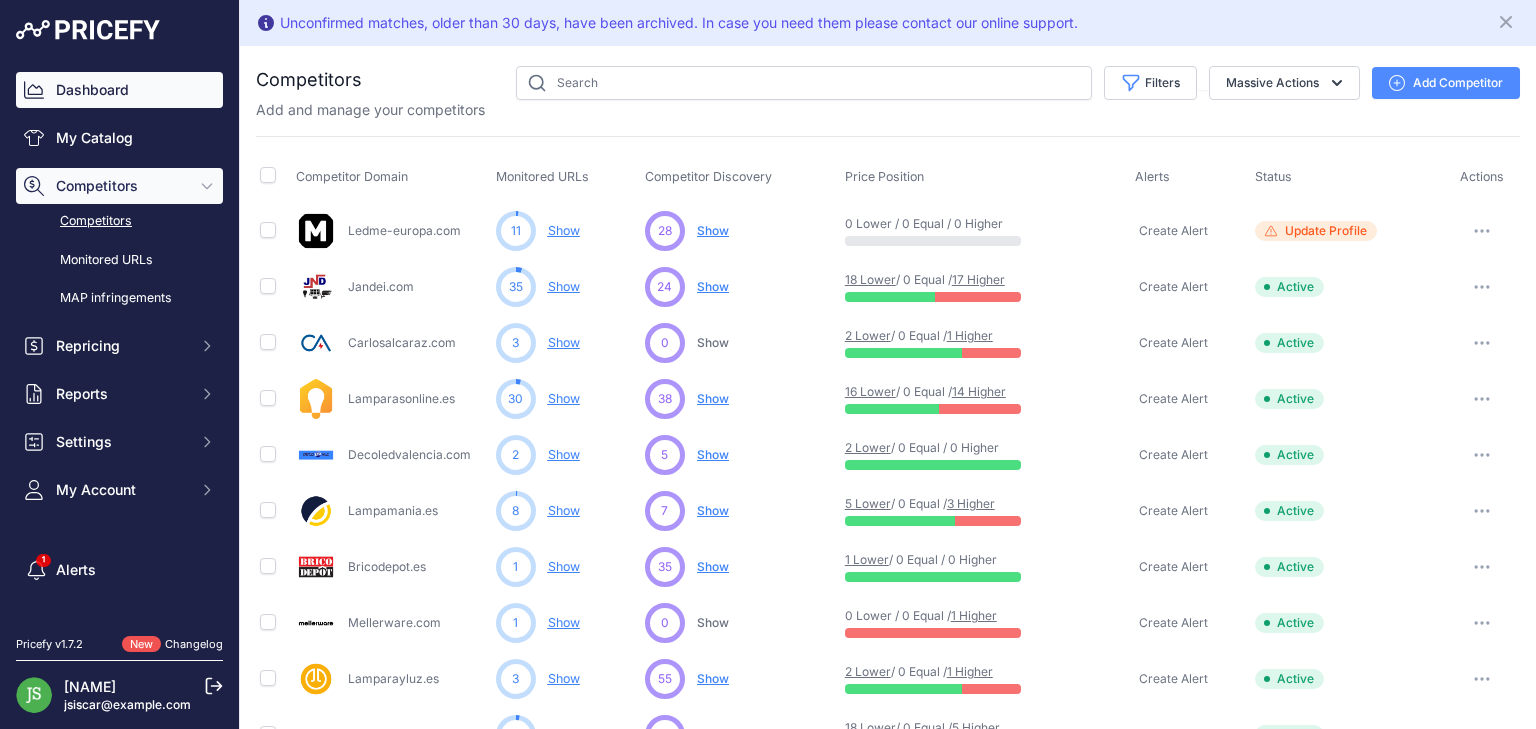 click on "Dashboard" at bounding box center [119, 90] 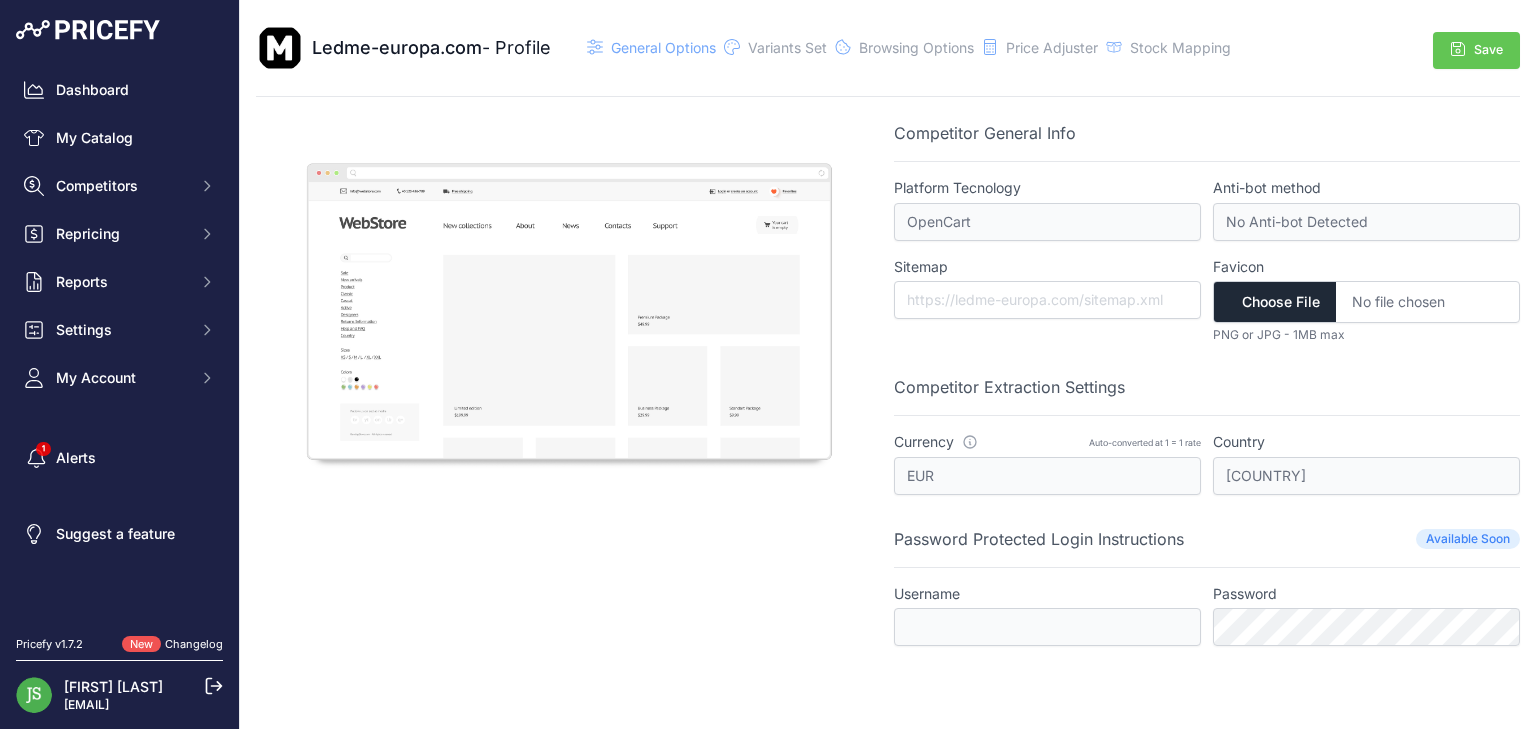 scroll, scrollTop: 0, scrollLeft: 0, axis: both 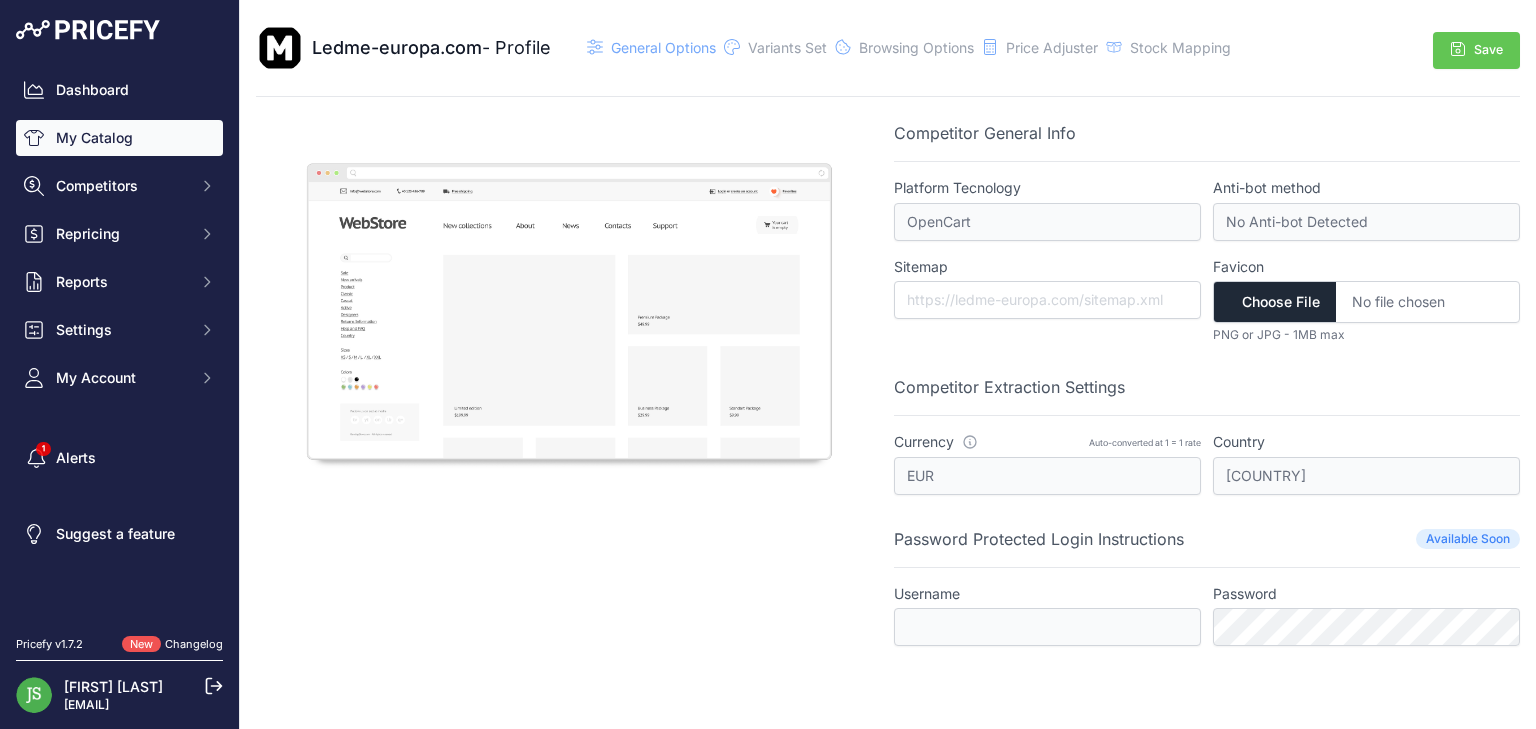 click on "My Catalog" at bounding box center (119, 138) 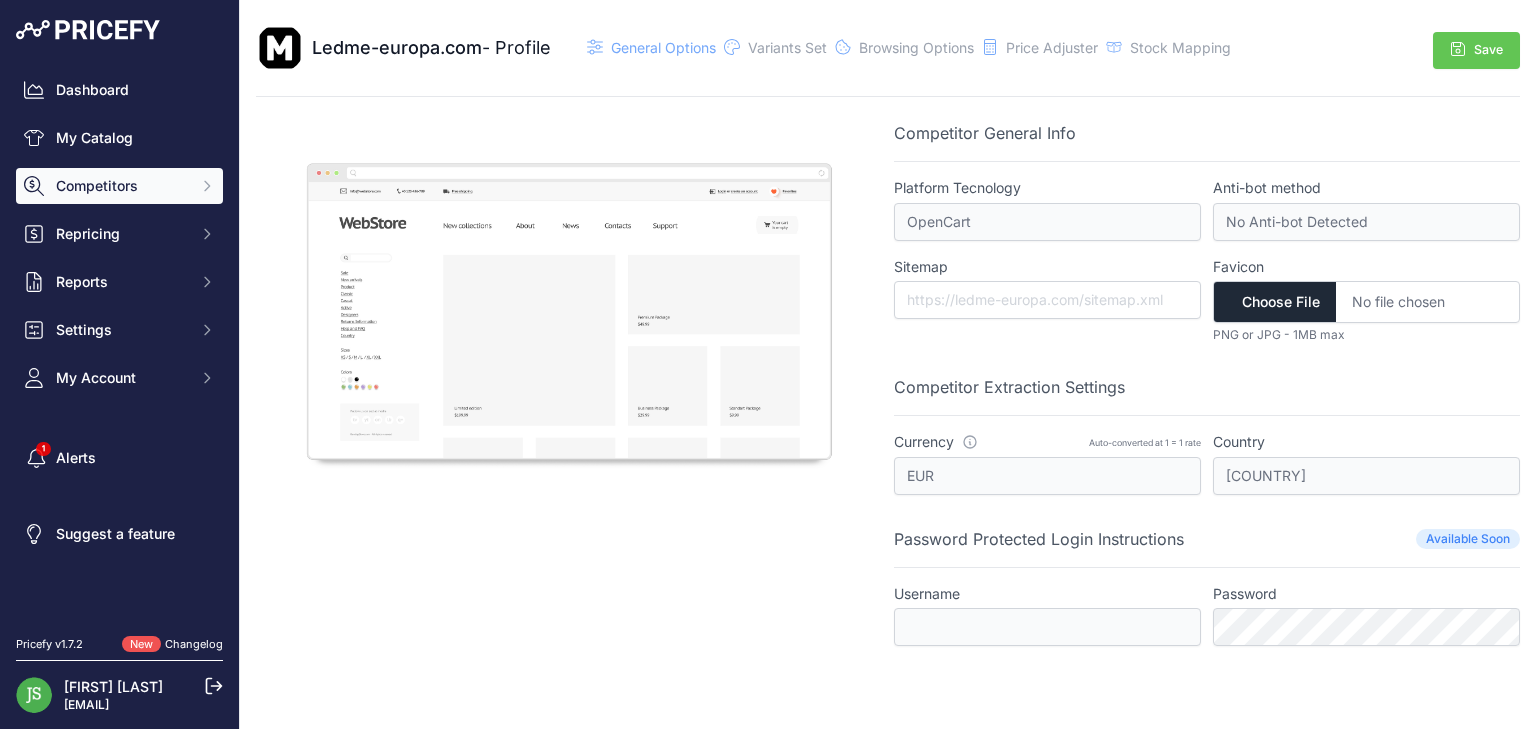 click on "Competitors" at bounding box center (121, 186) 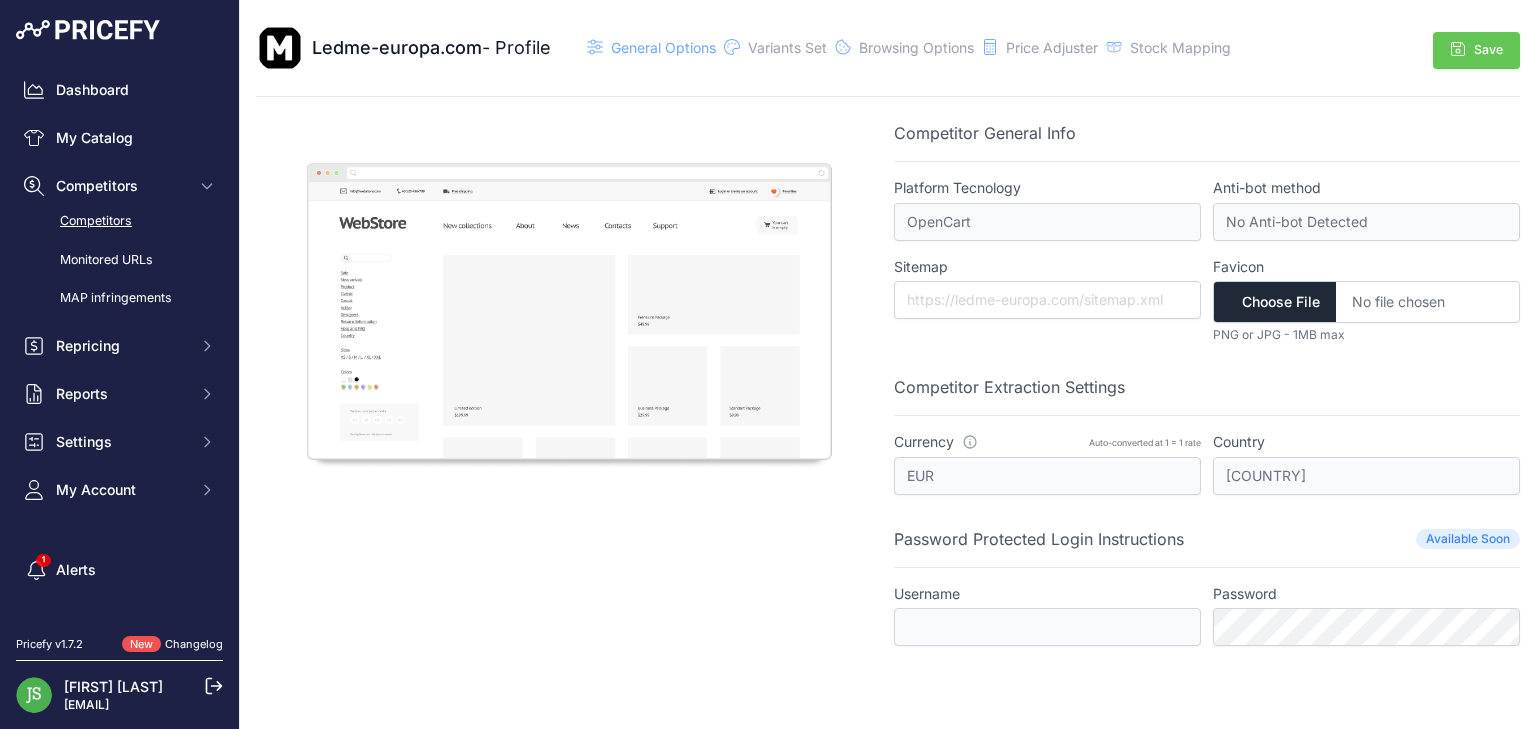 click on "Competitors" at bounding box center (119, 221) 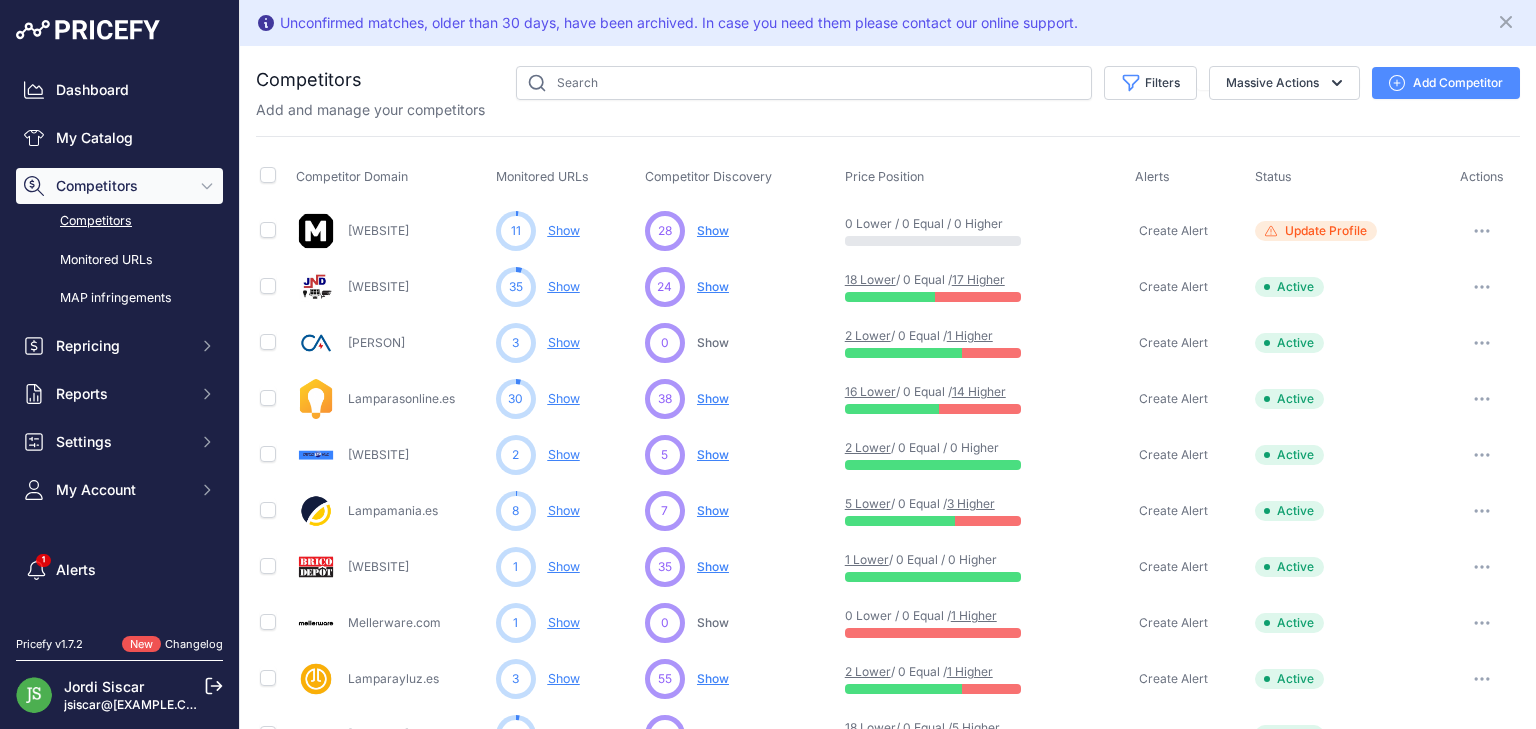 scroll, scrollTop: 0, scrollLeft: 0, axis: both 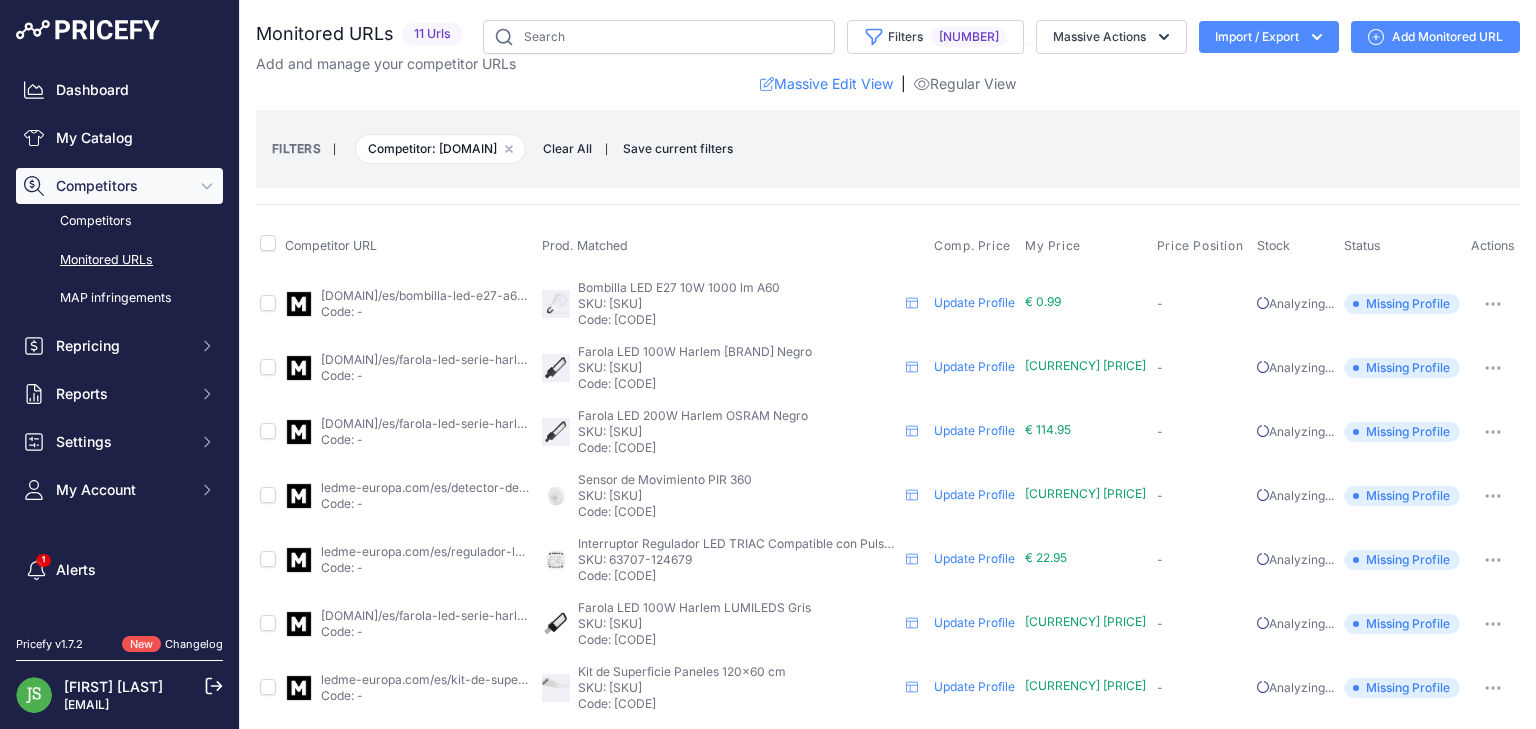 click on "Import / Export" at bounding box center [1269, 37] 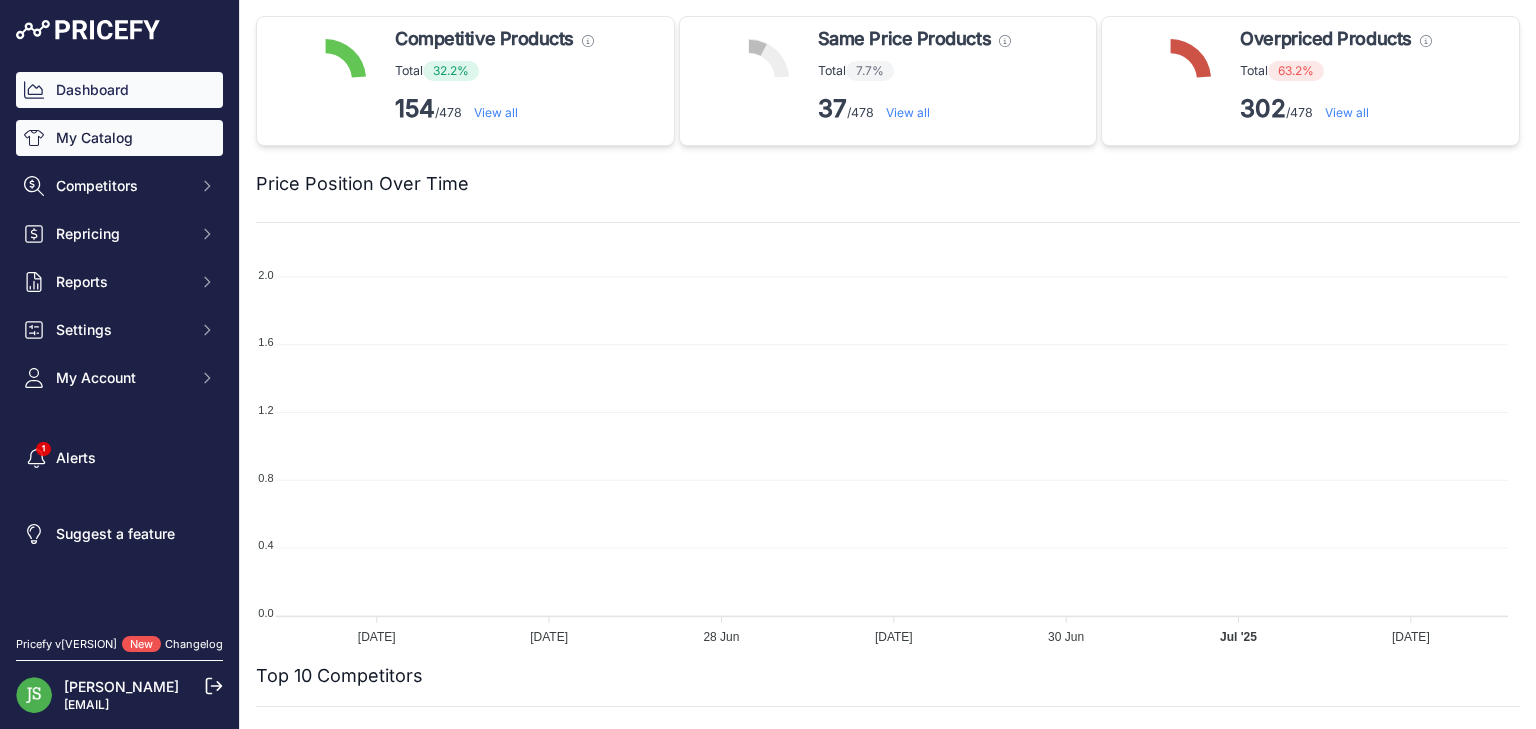 scroll, scrollTop: 0, scrollLeft: 0, axis: both 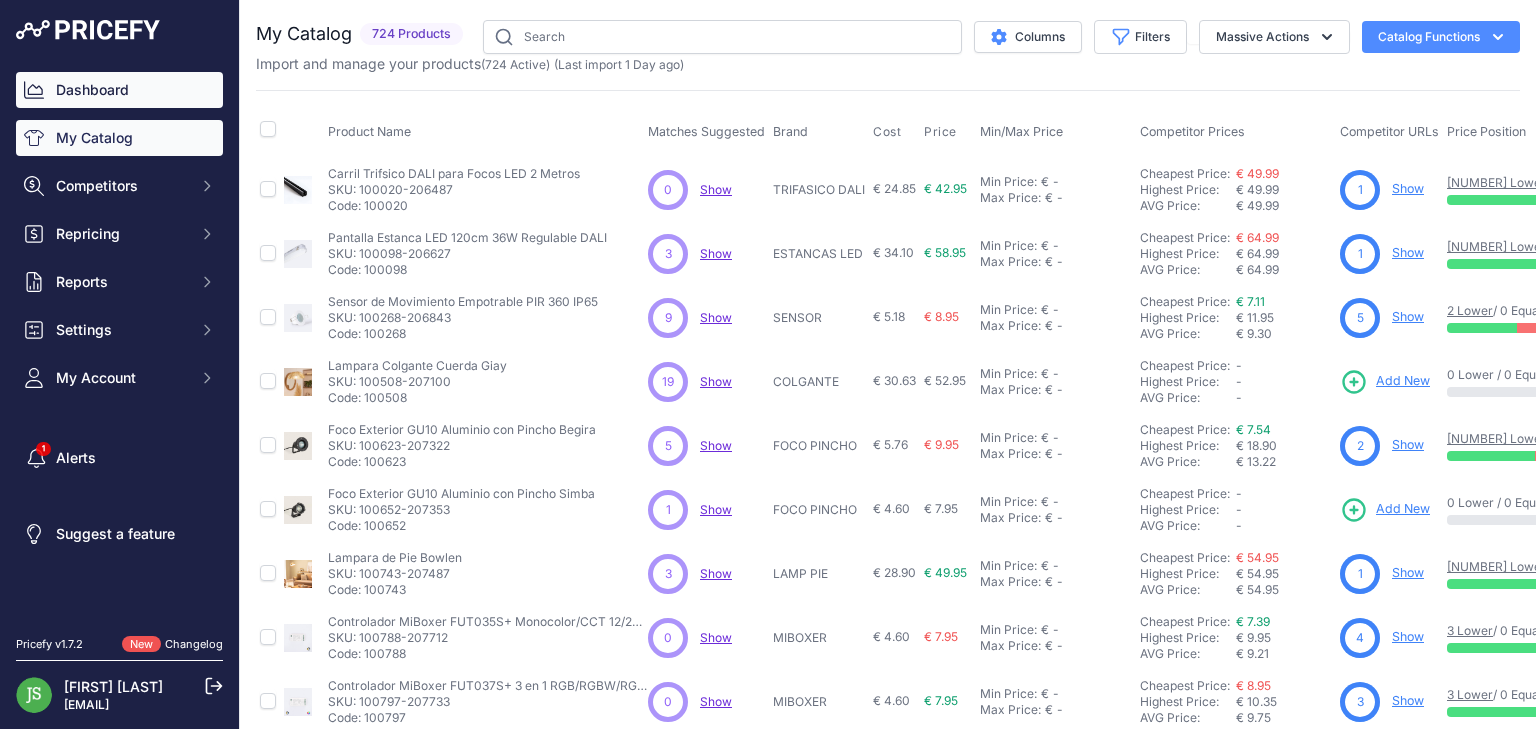 click on "Dashboard" at bounding box center [119, 90] 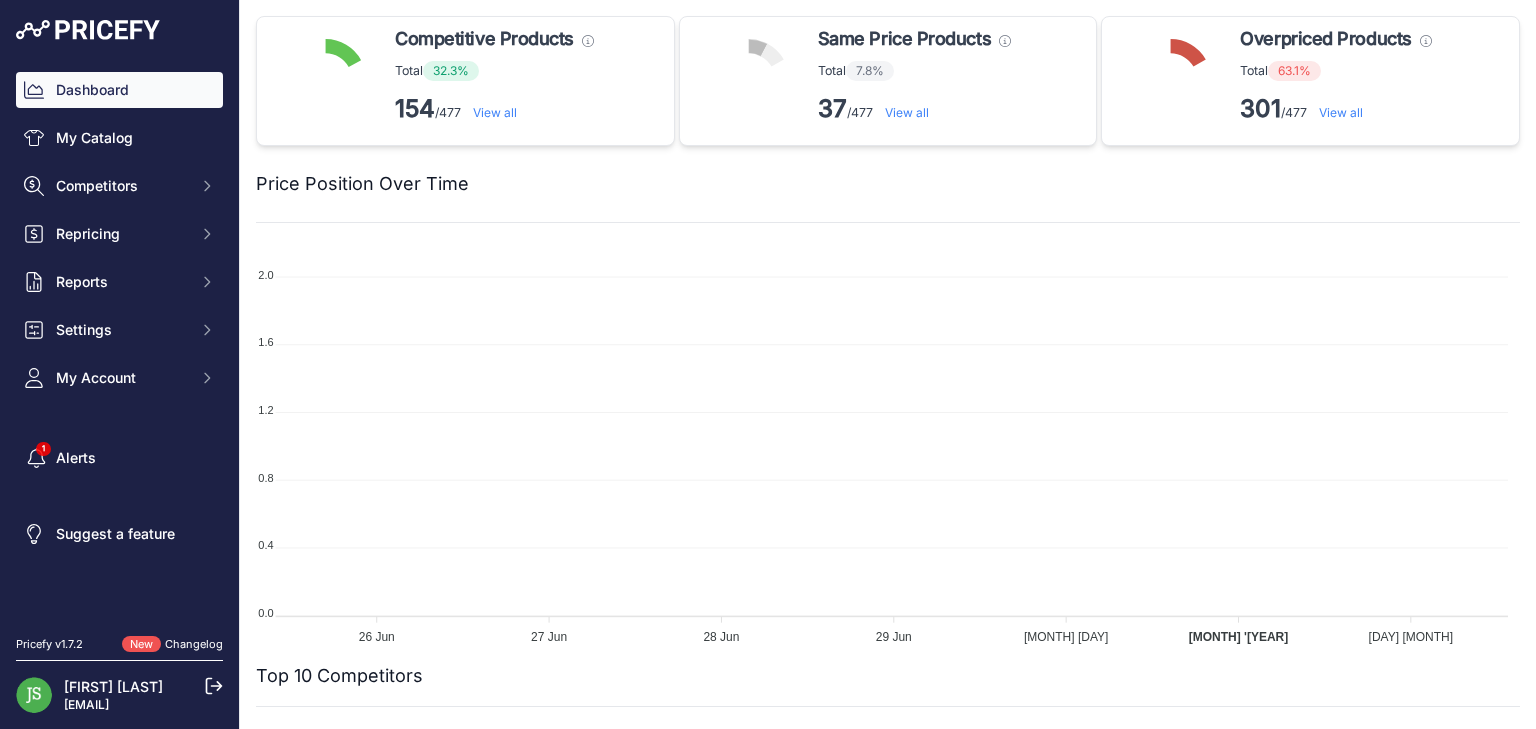 scroll, scrollTop: 0, scrollLeft: 0, axis: both 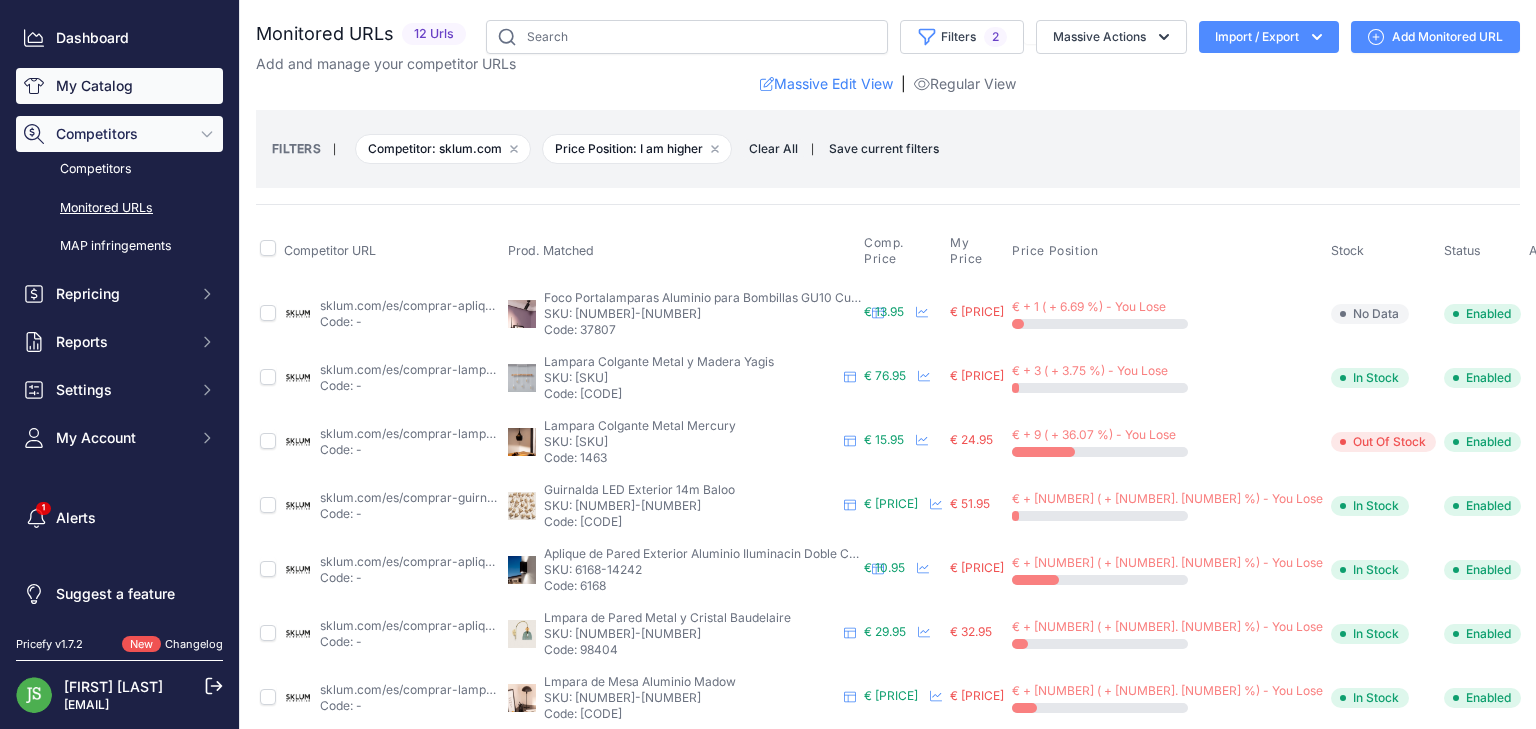 click on "My Catalog" at bounding box center [119, 86] 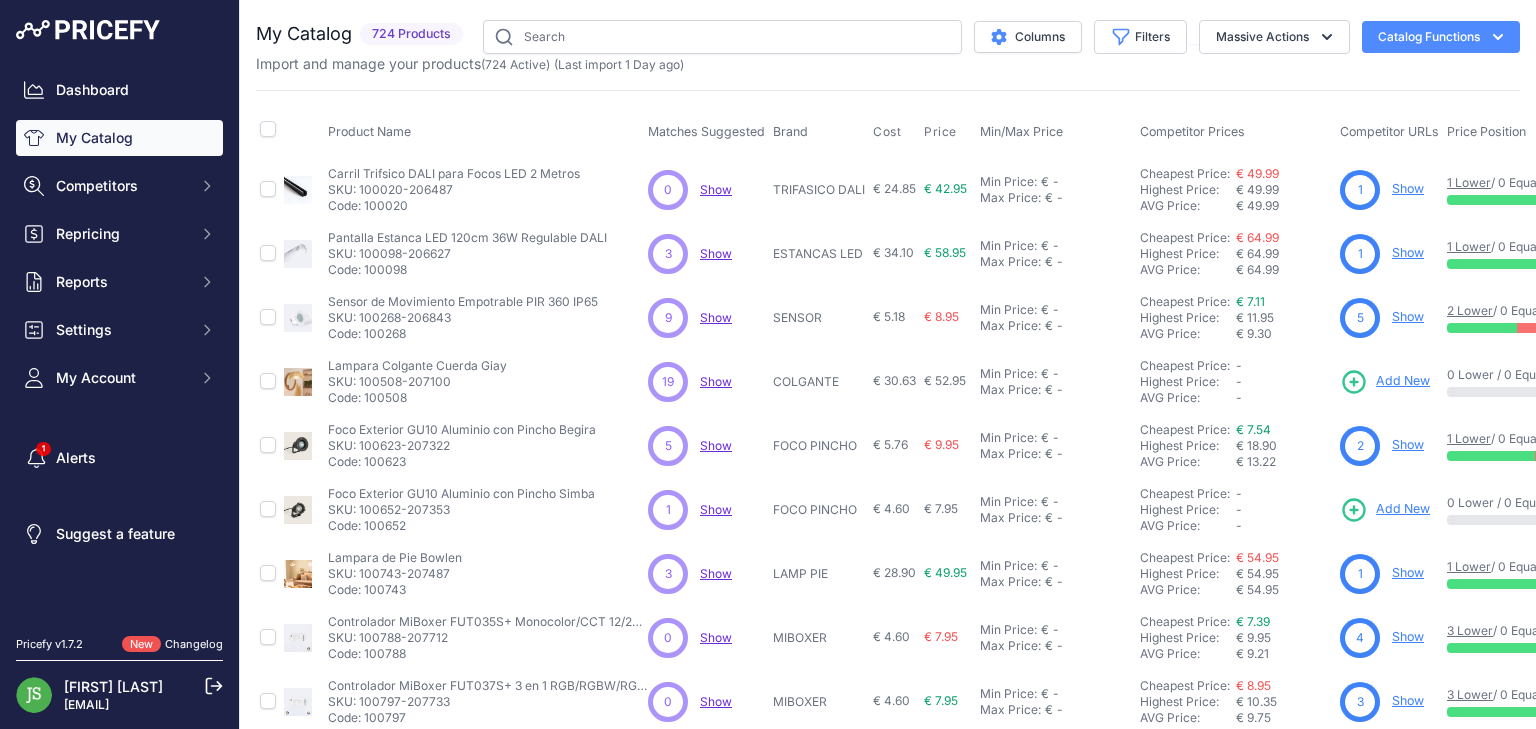 scroll, scrollTop: 0, scrollLeft: 0, axis: both 